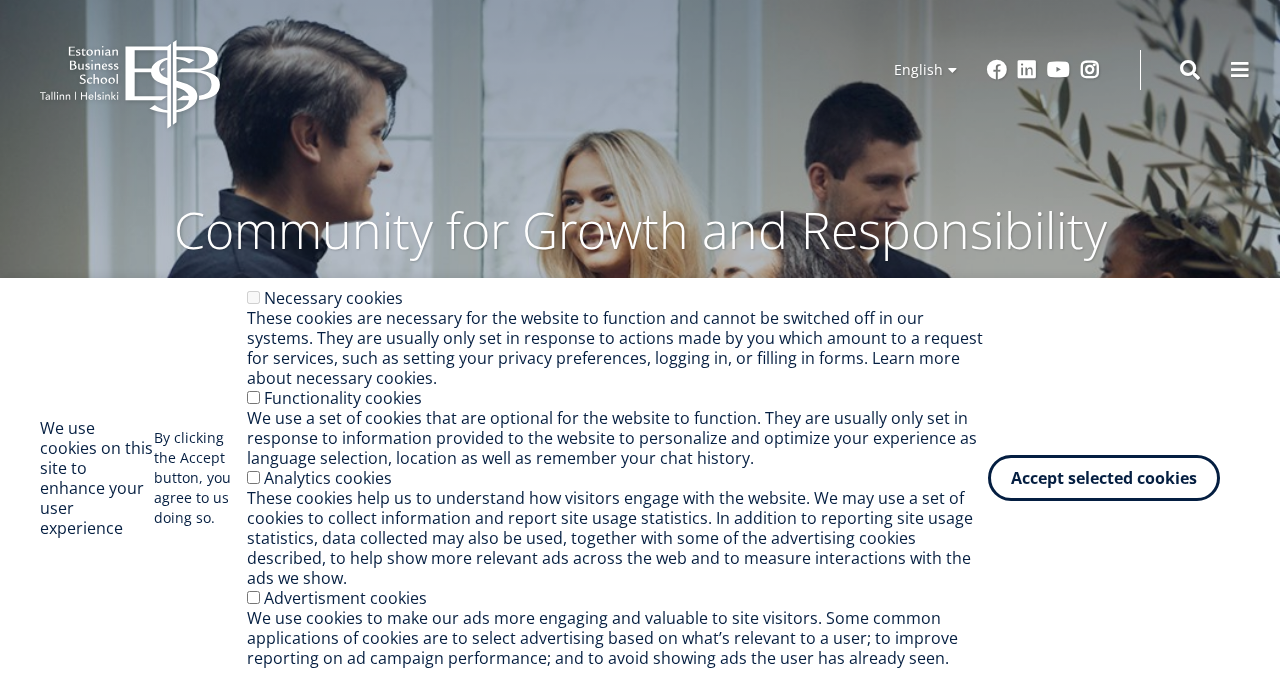 scroll, scrollTop: 0, scrollLeft: 0, axis: both 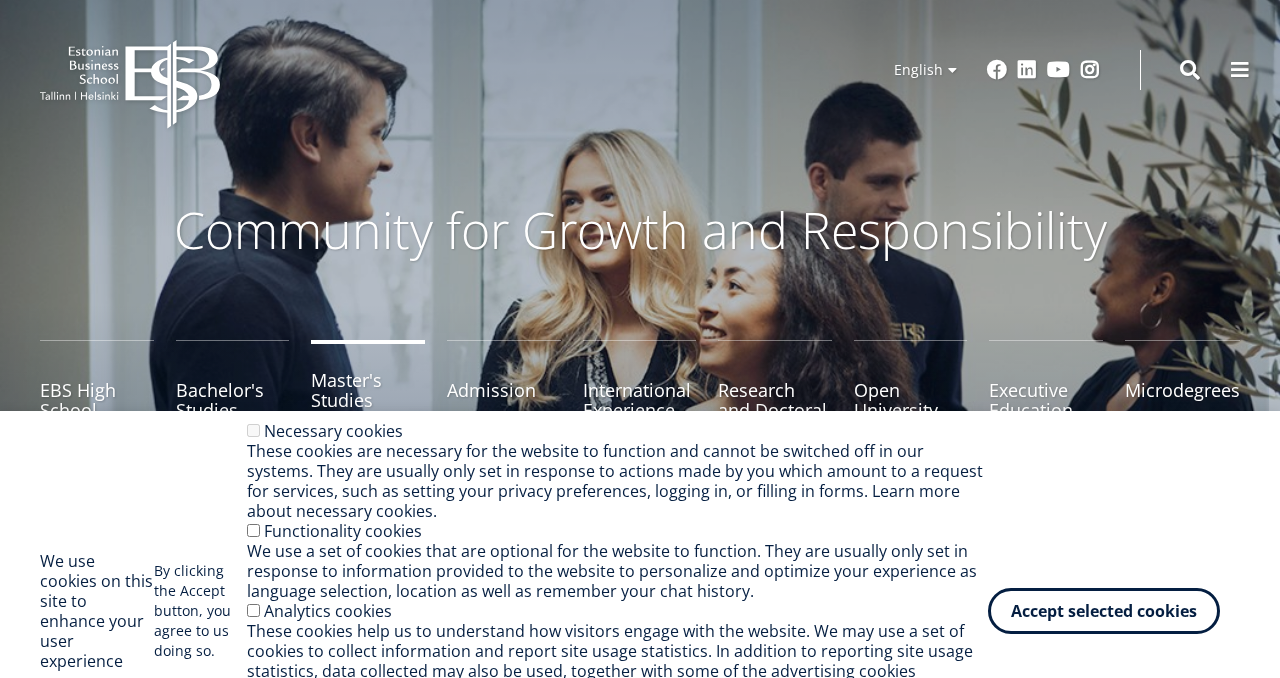 click on "Master's Studies" at bounding box center [368, 390] 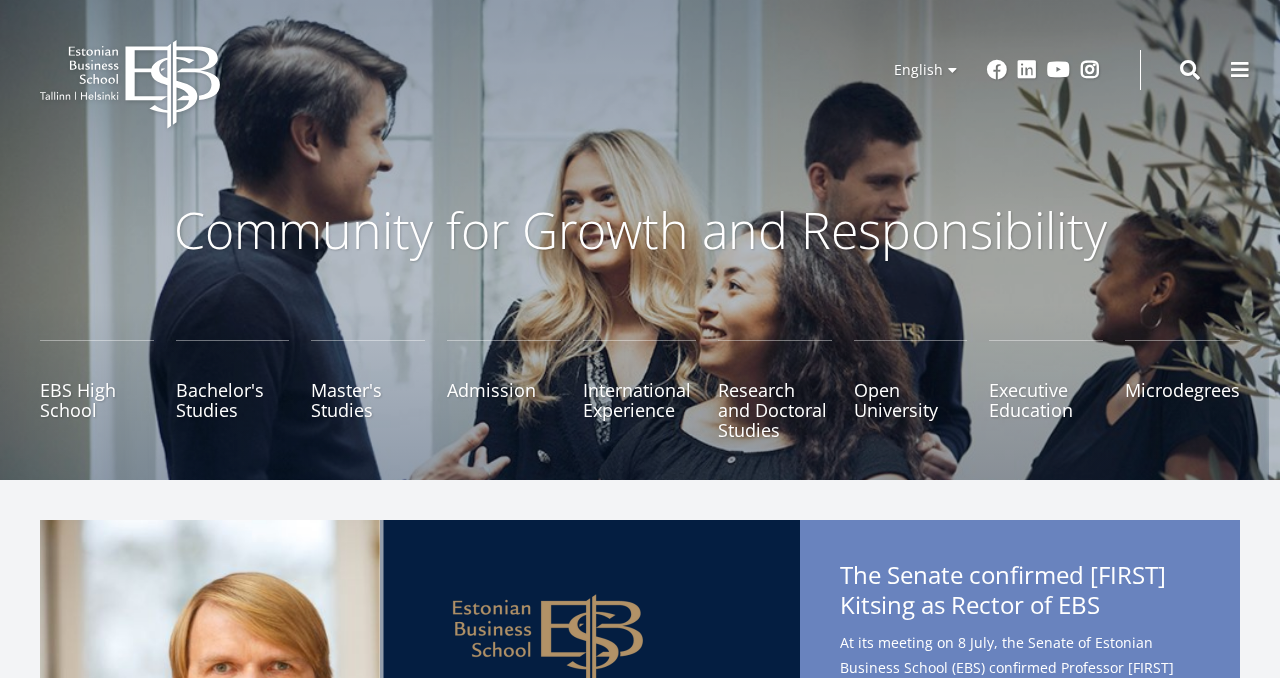 scroll, scrollTop: 320, scrollLeft: 0, axis: vertical 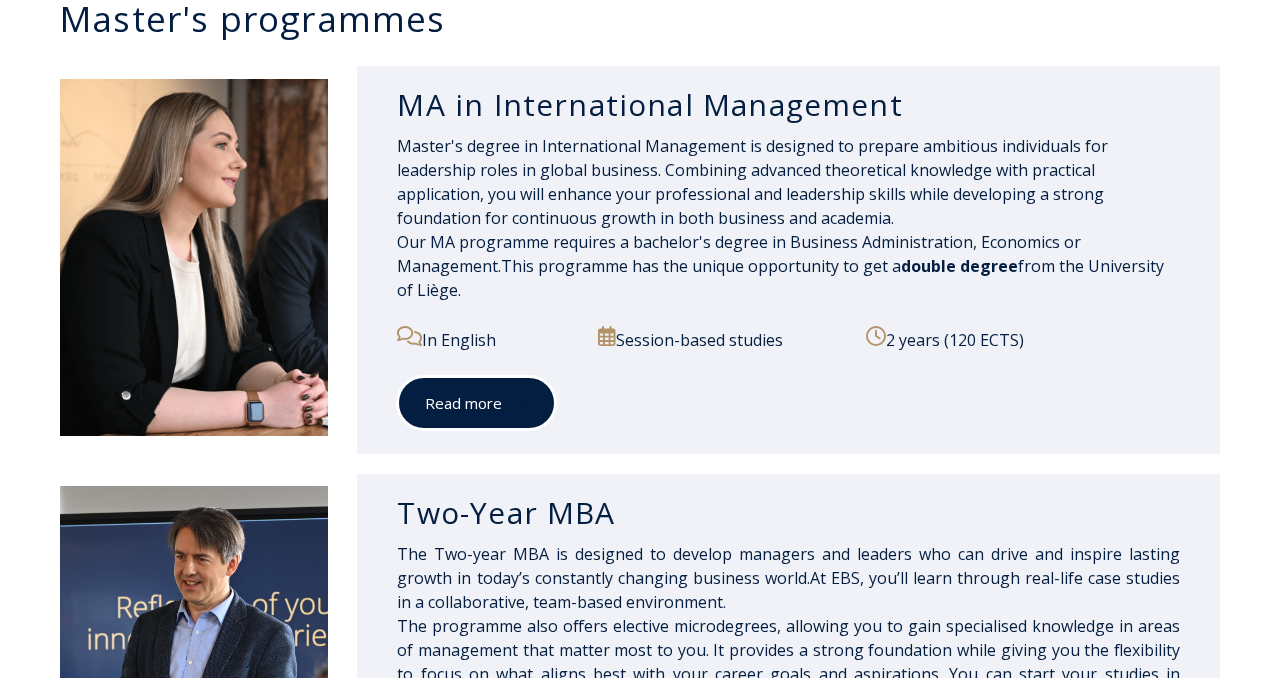 click on "Read more" at bounding box center [476, 403] 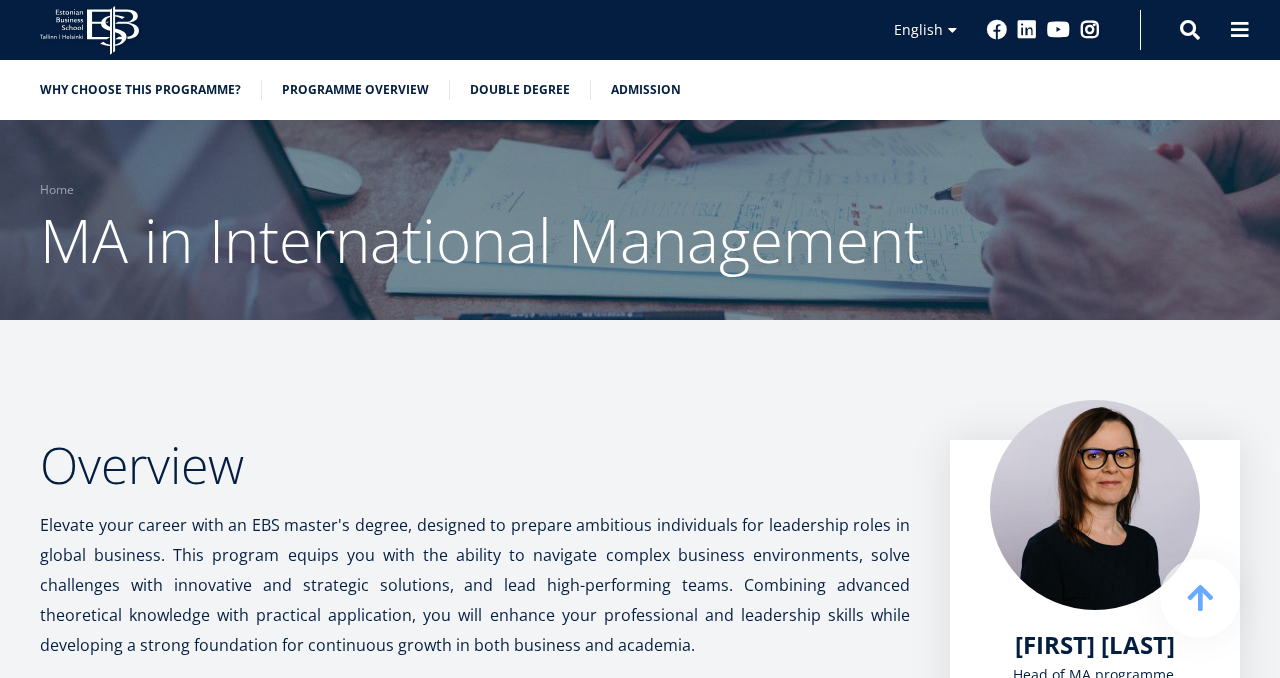 scroll, scrollTop: 1165, scrollLeft: 0, axis: vertical 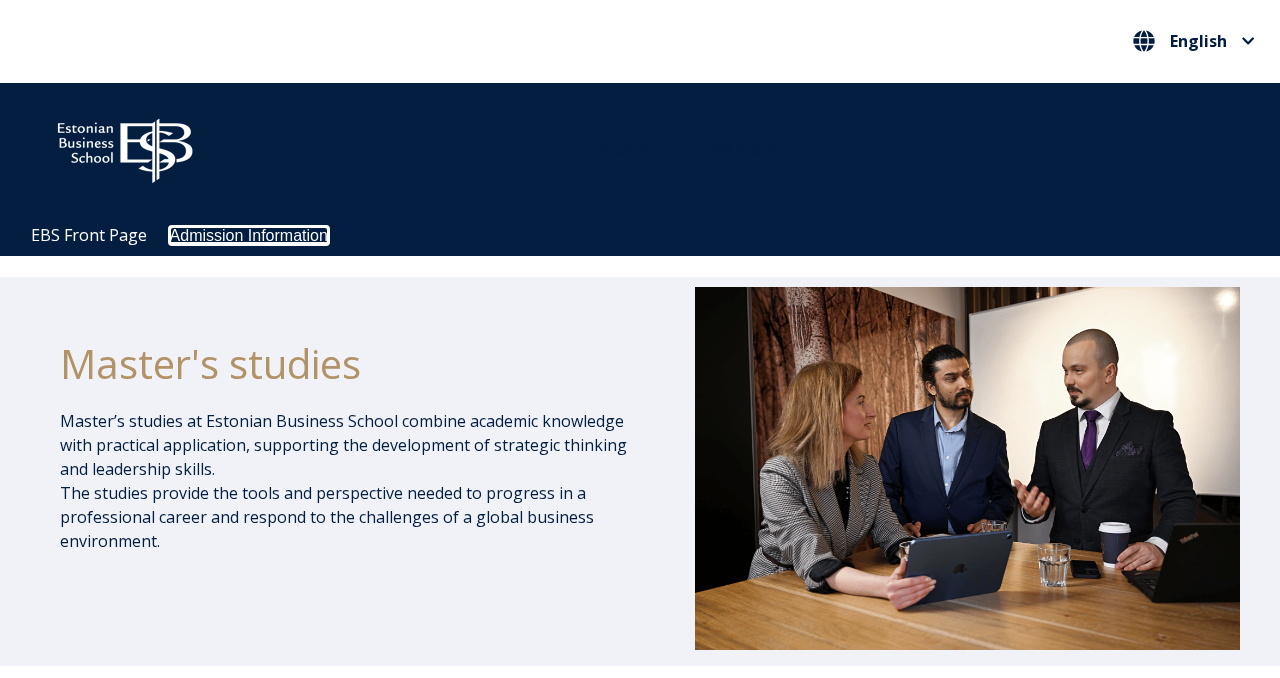 click on "Admission Information" at bounding box center (249, 235) 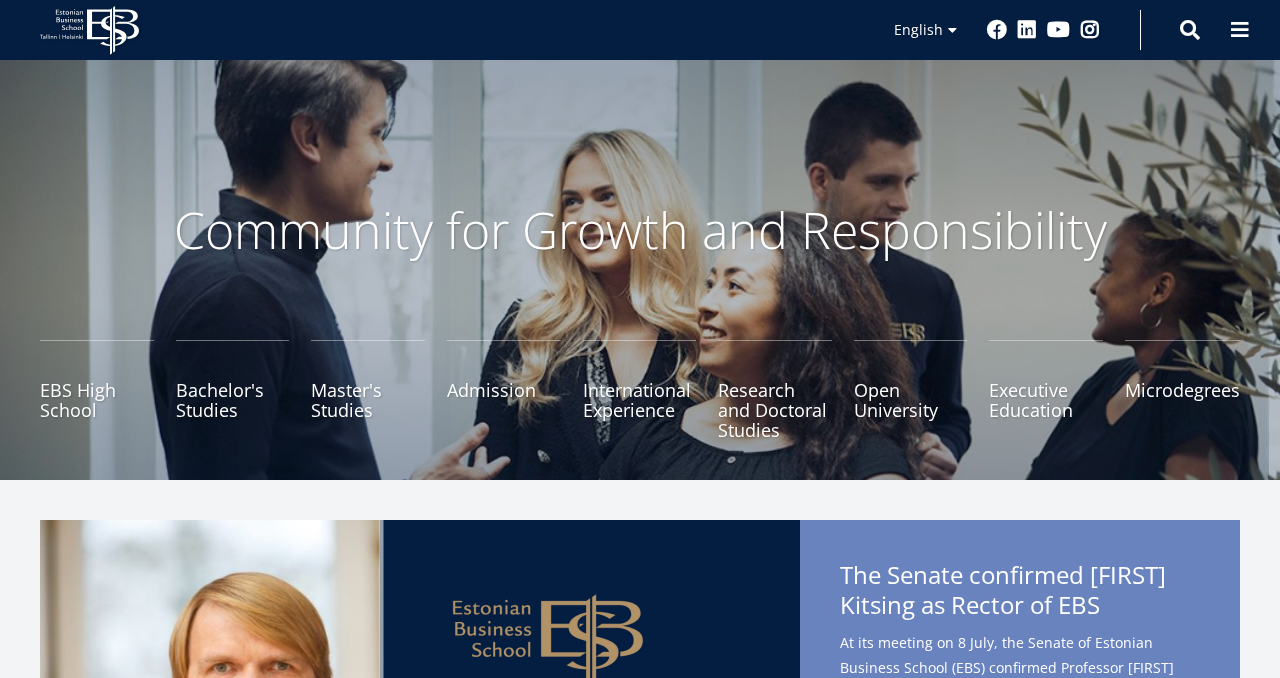 scroll, scrollTop: 9, scrollLeft: 0, axis: vertical 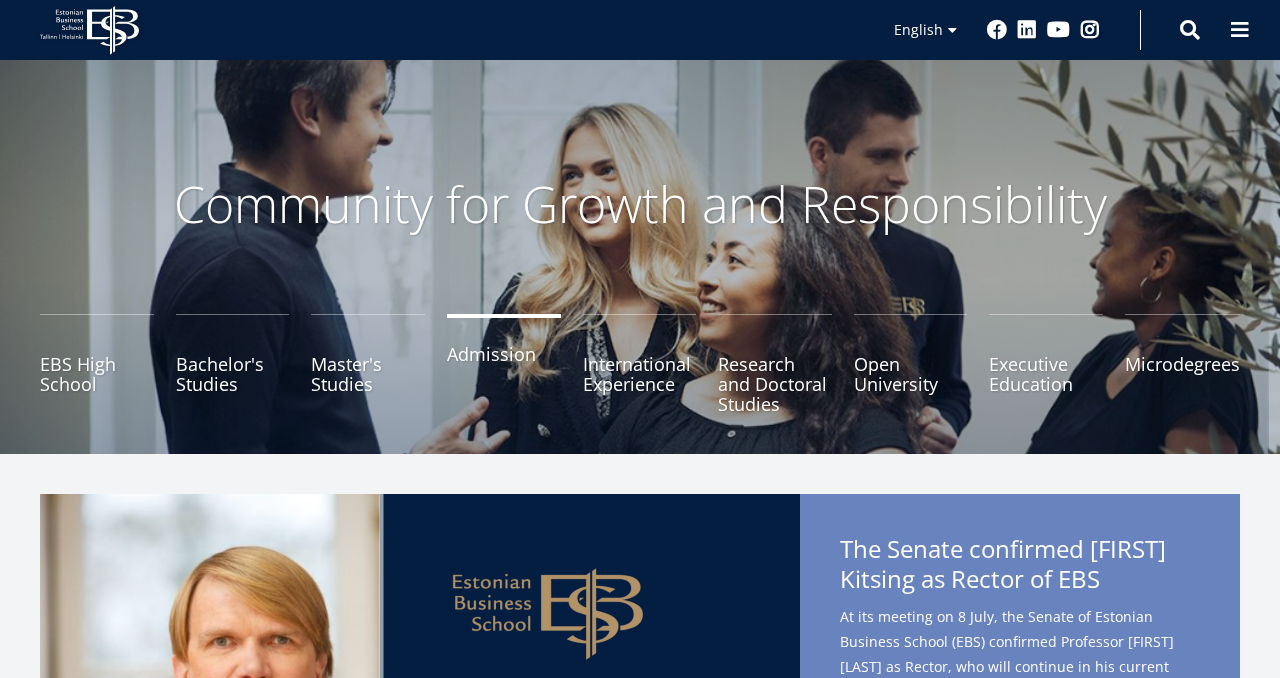 click on "Admission" at bounding box center [504, 364] 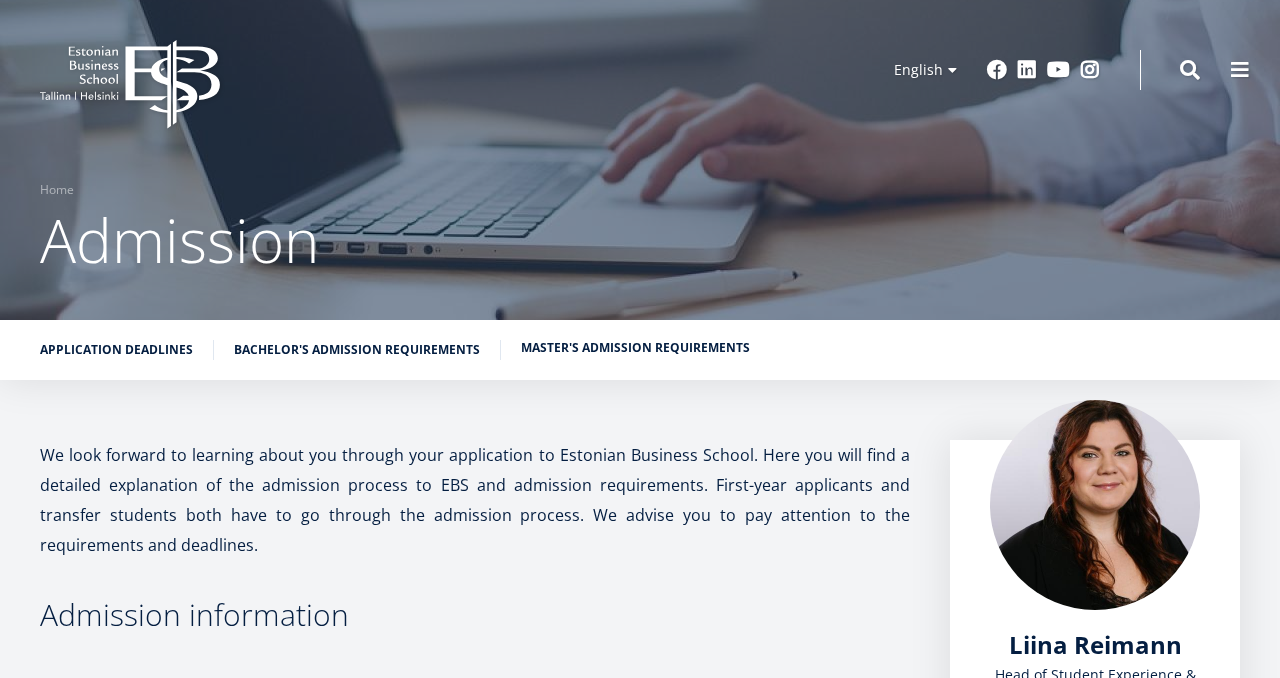 scroll, scrollTop: 0, scrollLeft: 0, axis: both 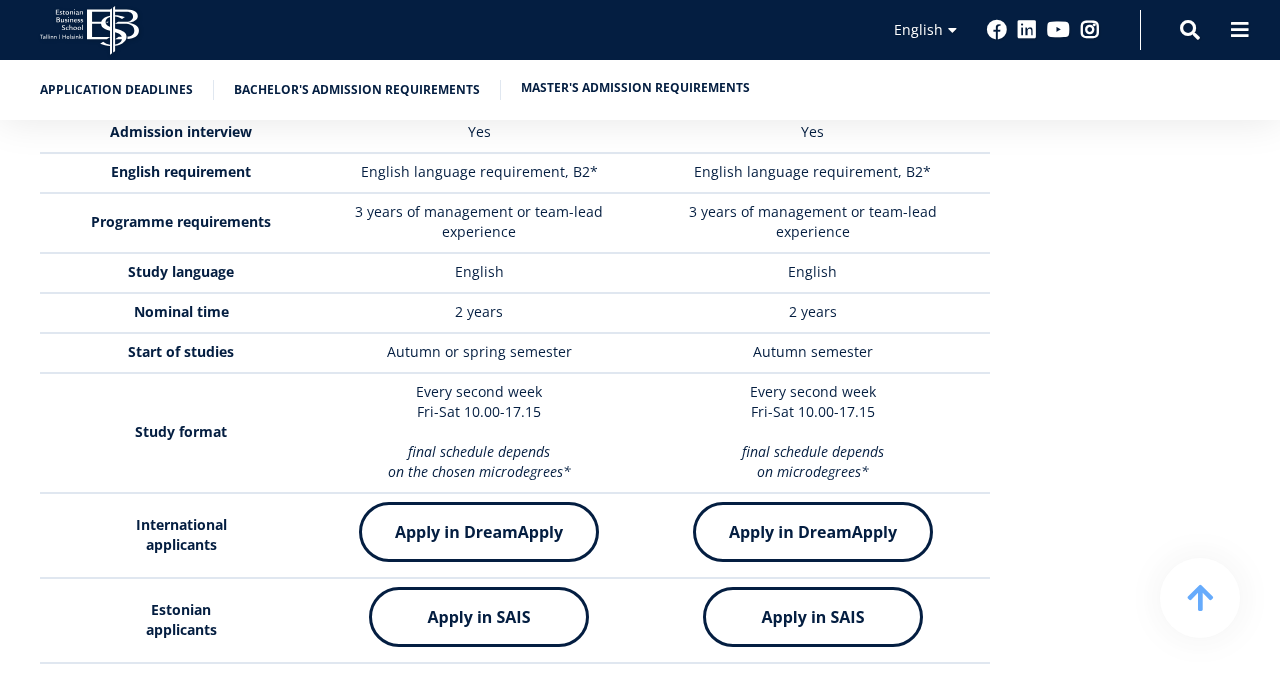 click on "Master's admission requirements" at bounding box center (635, 88) 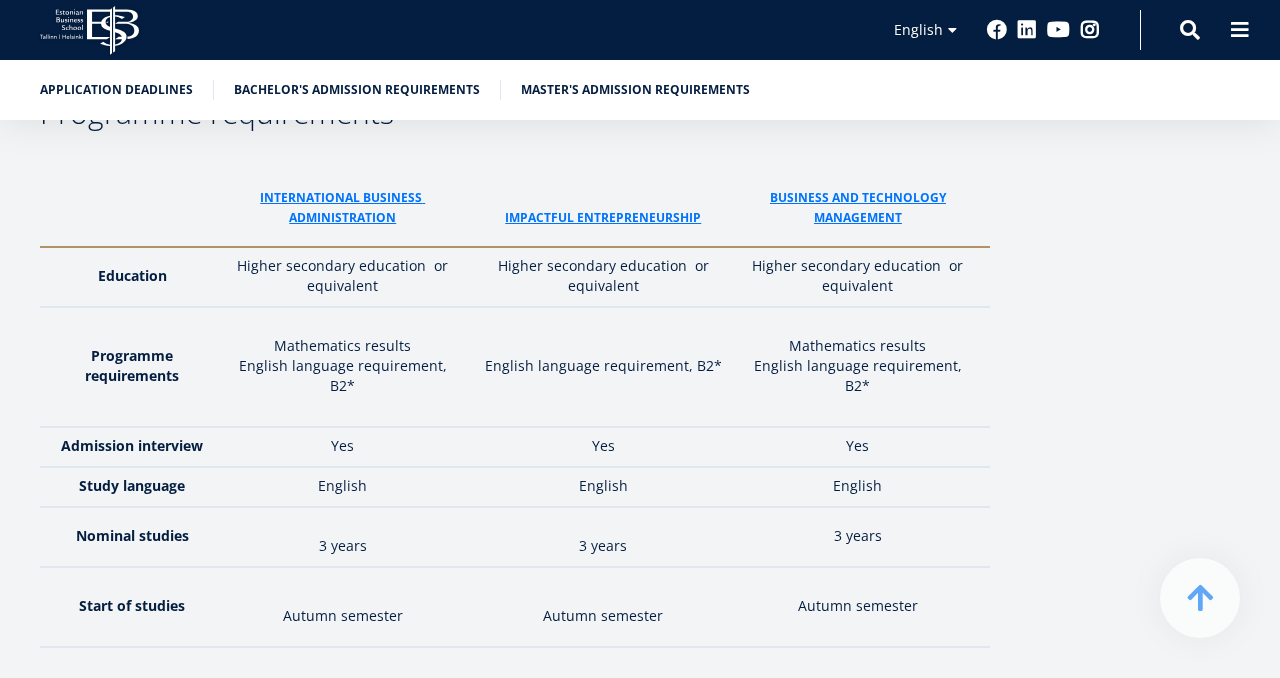 scroll, scrollTop: 2821, scrollLeft: 0, axis: vertical 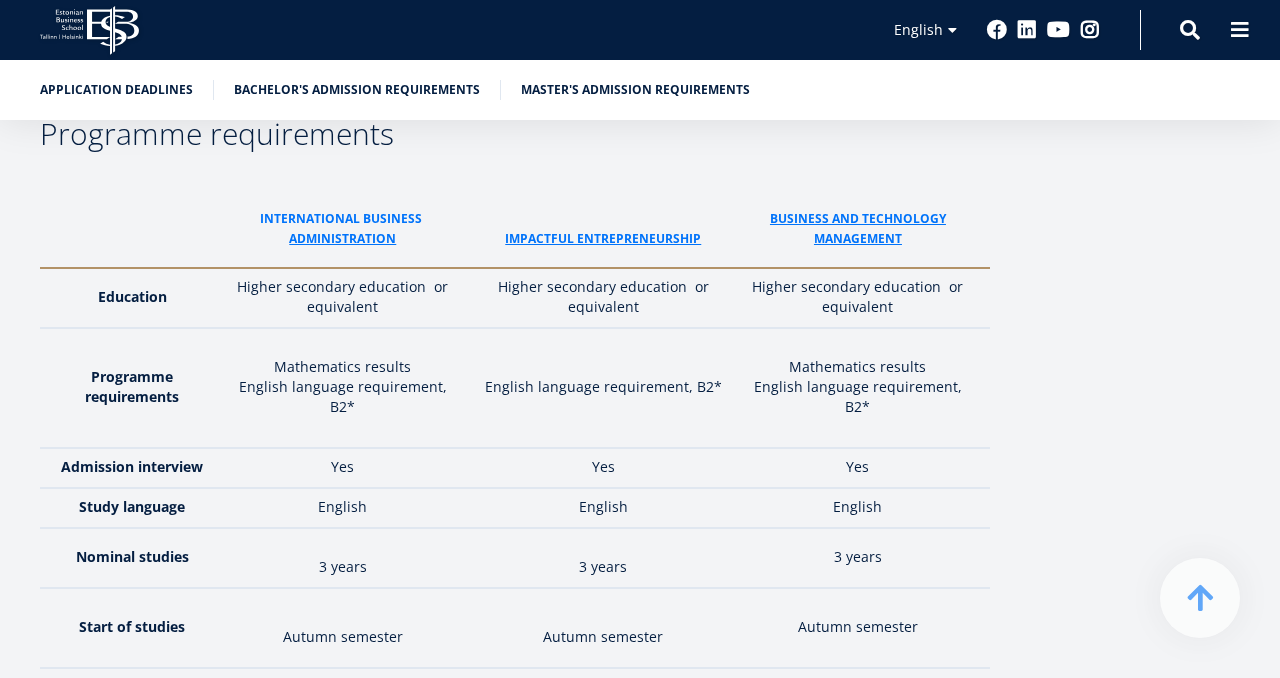 click on "International business" at bounding box center (342, 219) 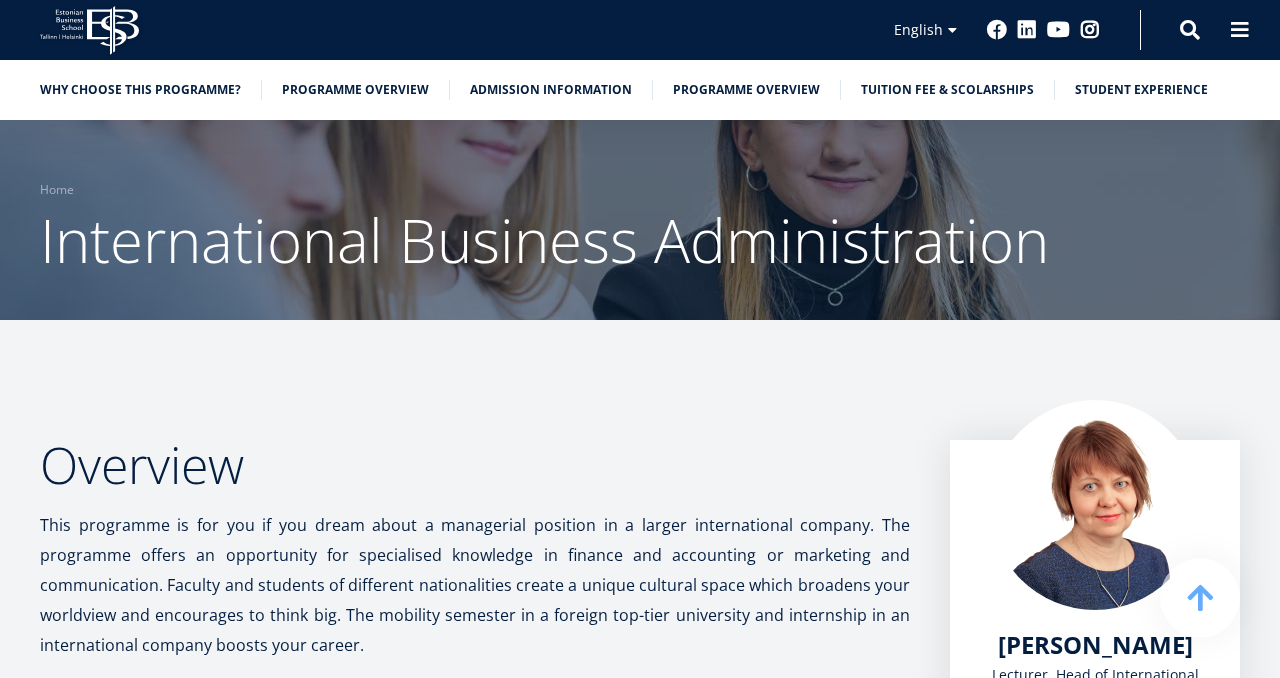 scroll, scrollTop: 797, scrollLeft: 0, axis: vertical 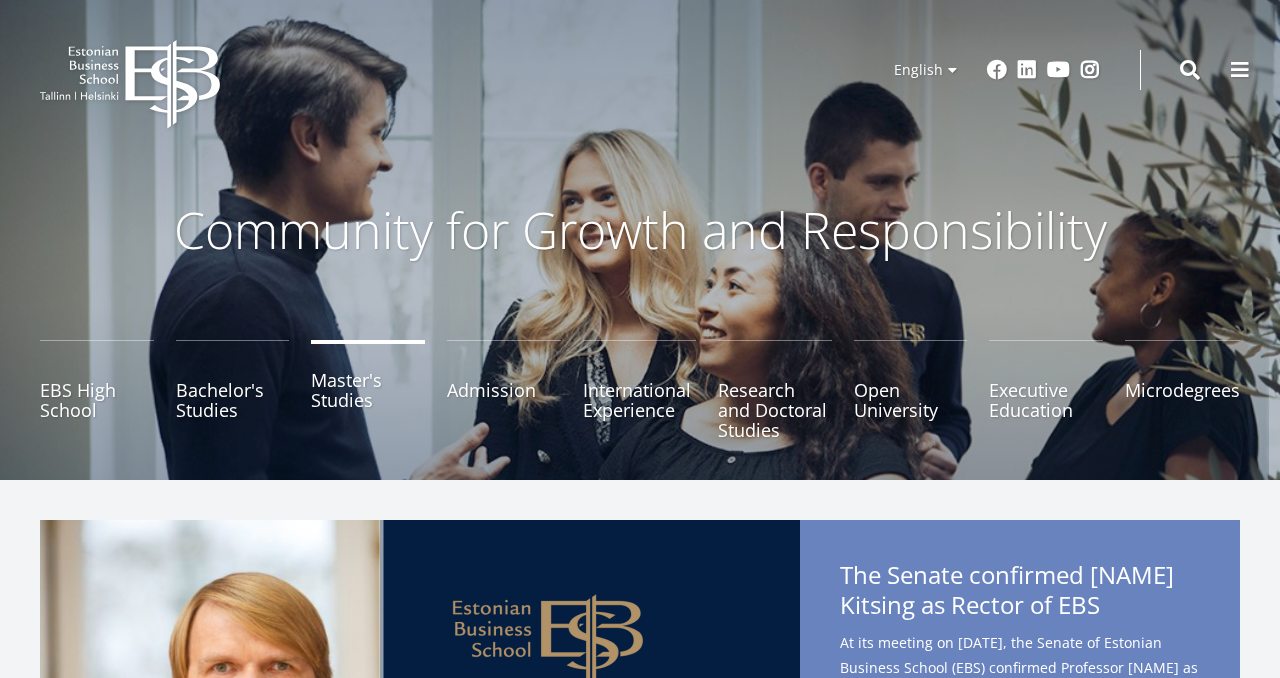 click on "Master's Studies" at bounding box center [368, 390] 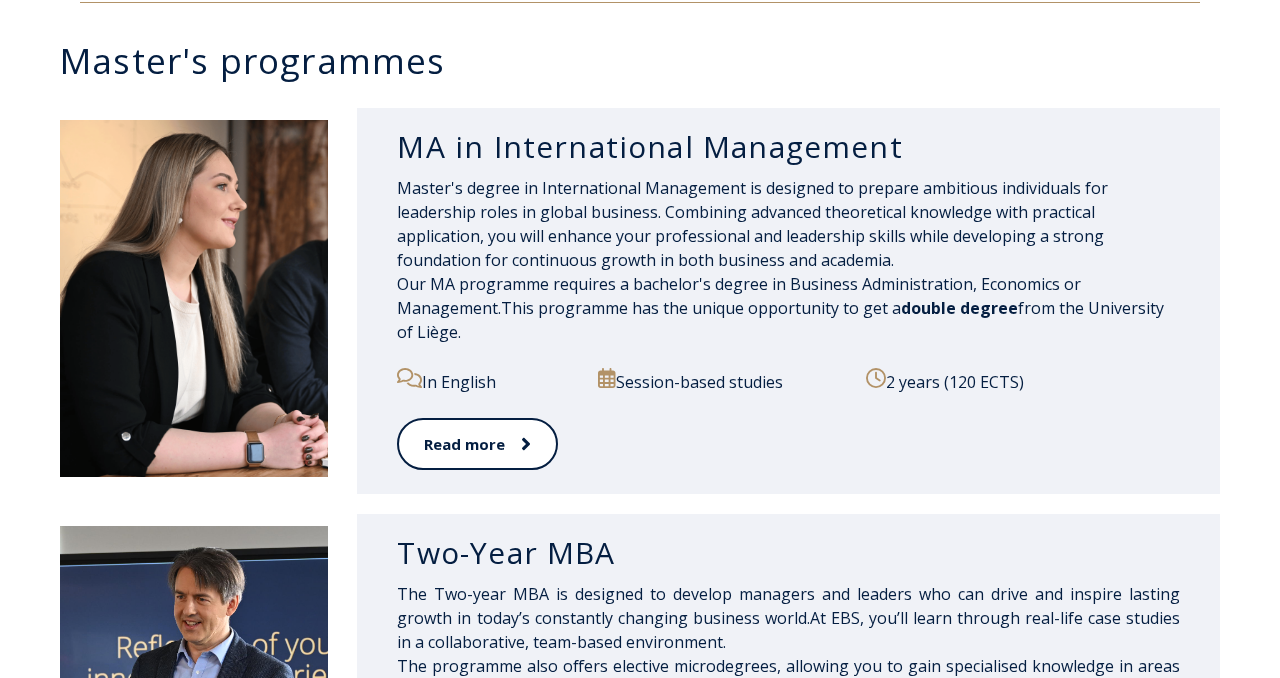 scroll, scrollTop: 971, scrollLeft: 0, axis: vertical 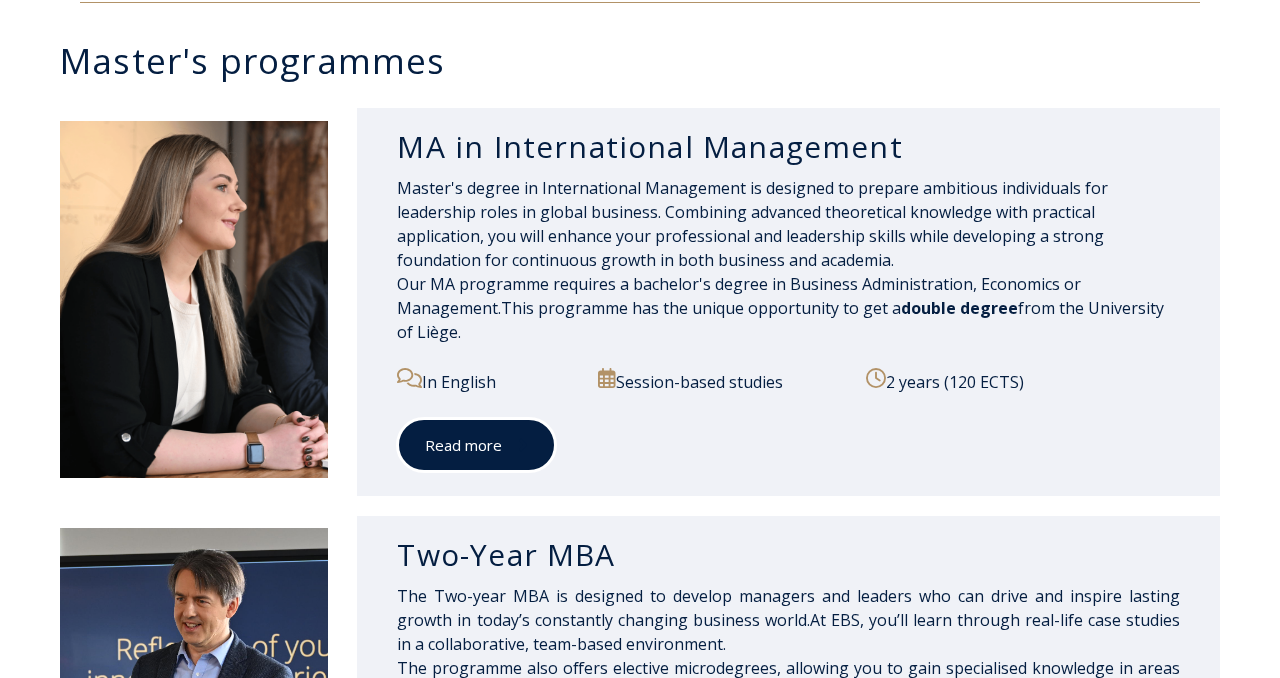 click on "Read more" at bounding box center (476, 445) 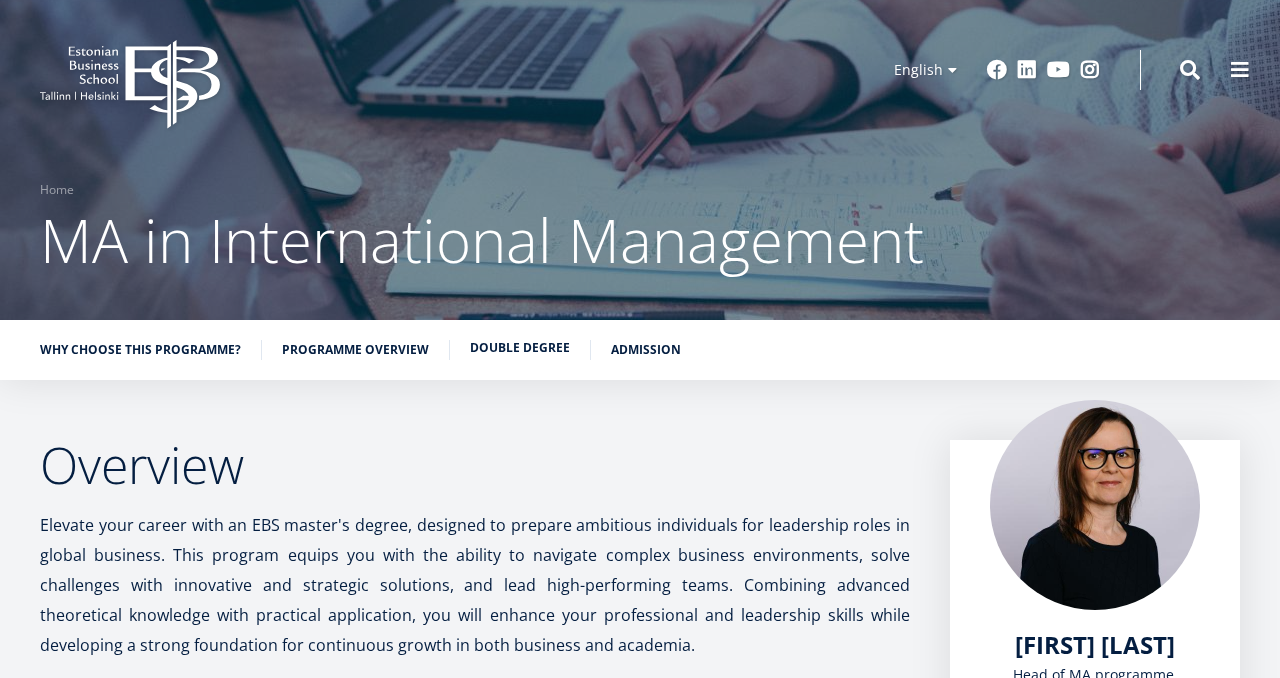 scroll, scrollTop: 79, scrollLeft: 0, axis: vertical 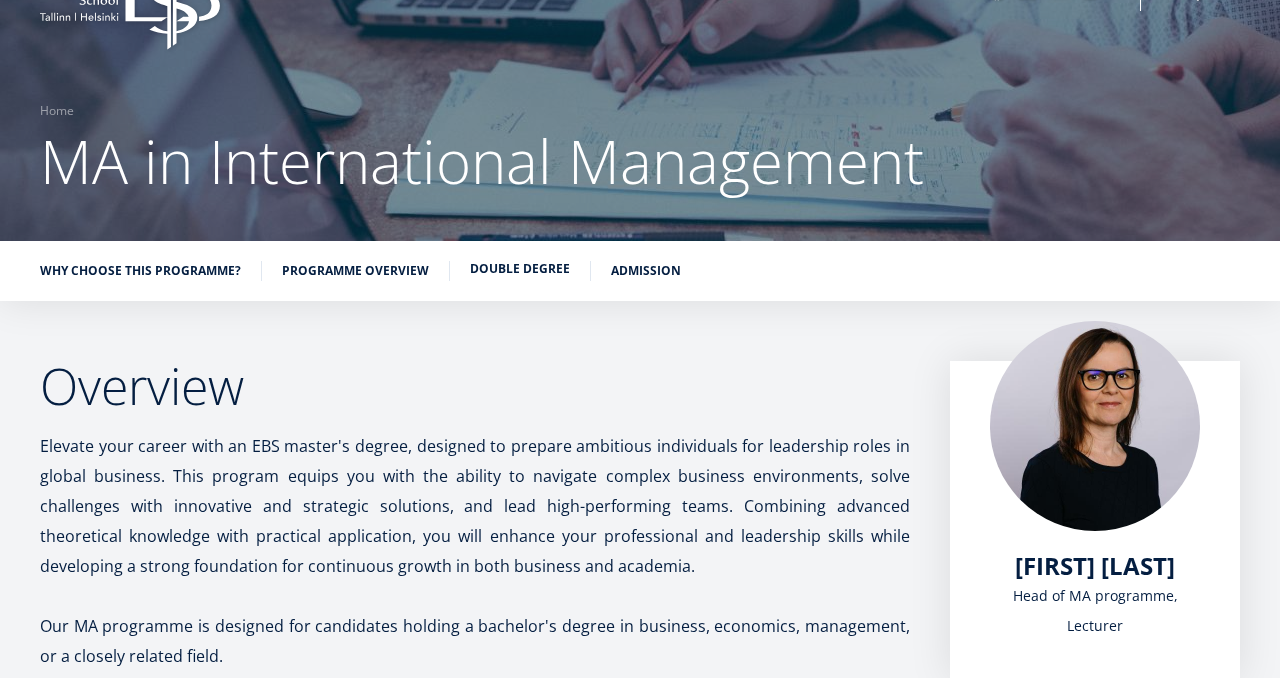 click on "Double Degree" at bounding box center (520, 269) 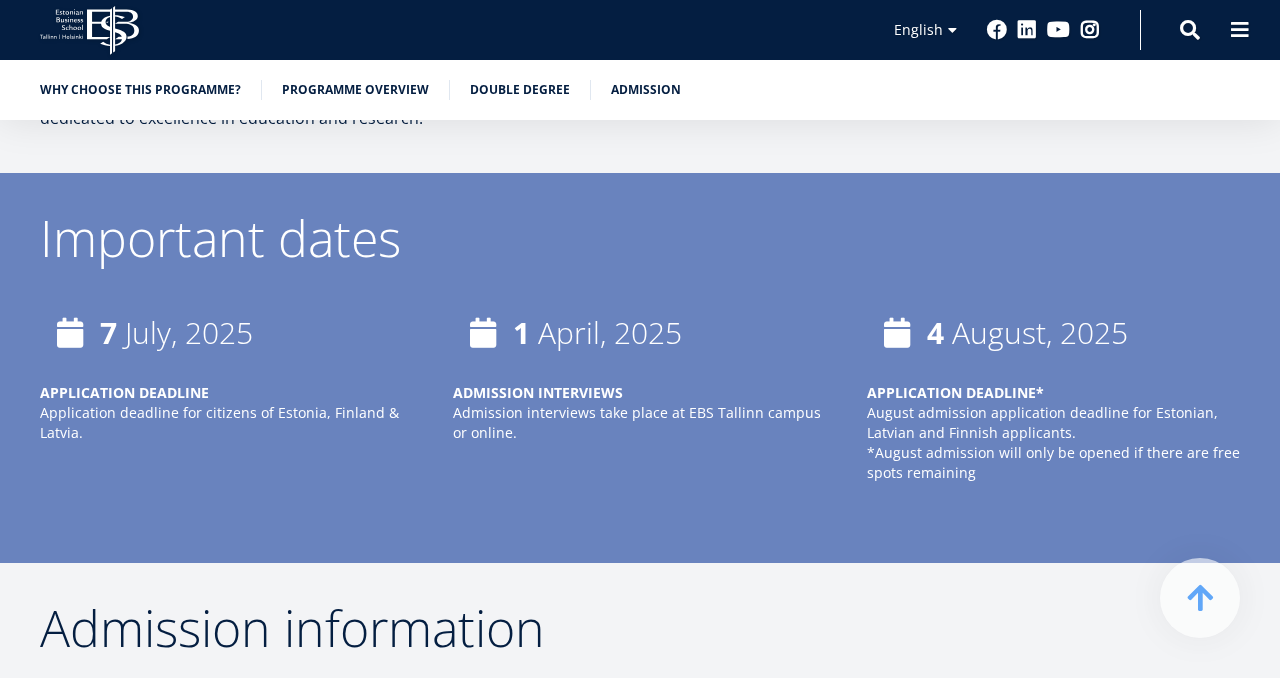 scroll, scrollTop: 5114, scrollLeft: 0, axis: vertical 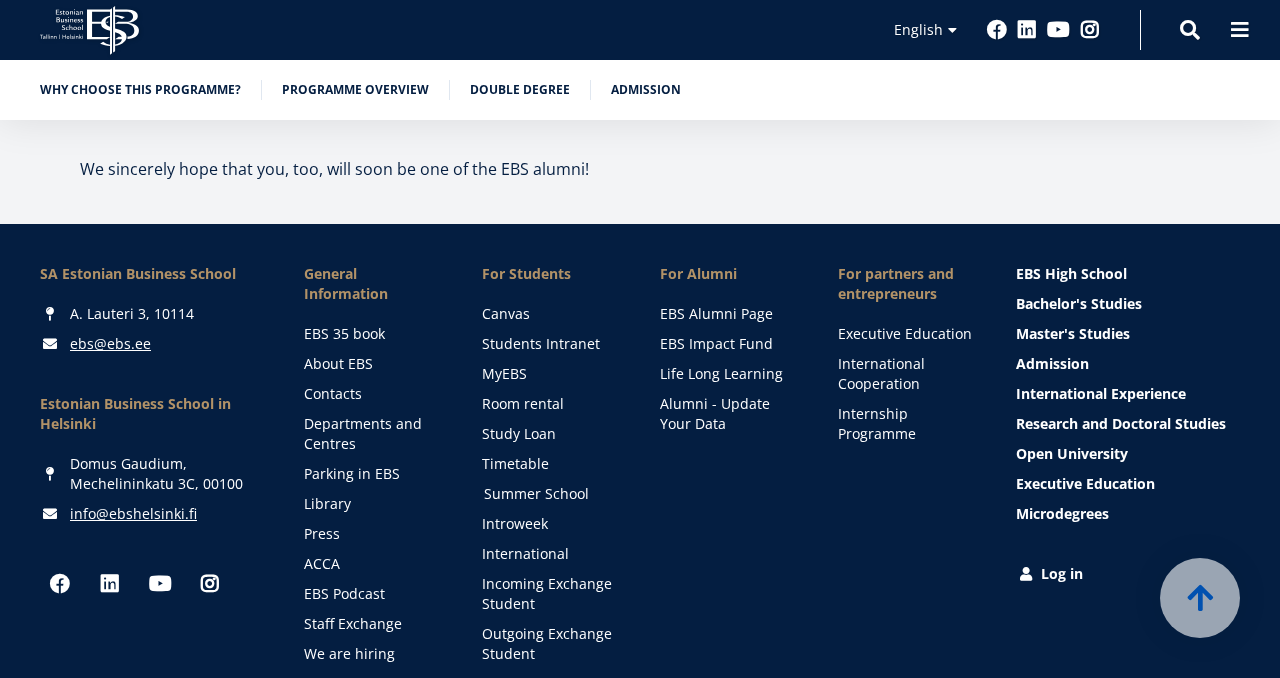 click on "Summer School" at bounding box center (553, 494) 